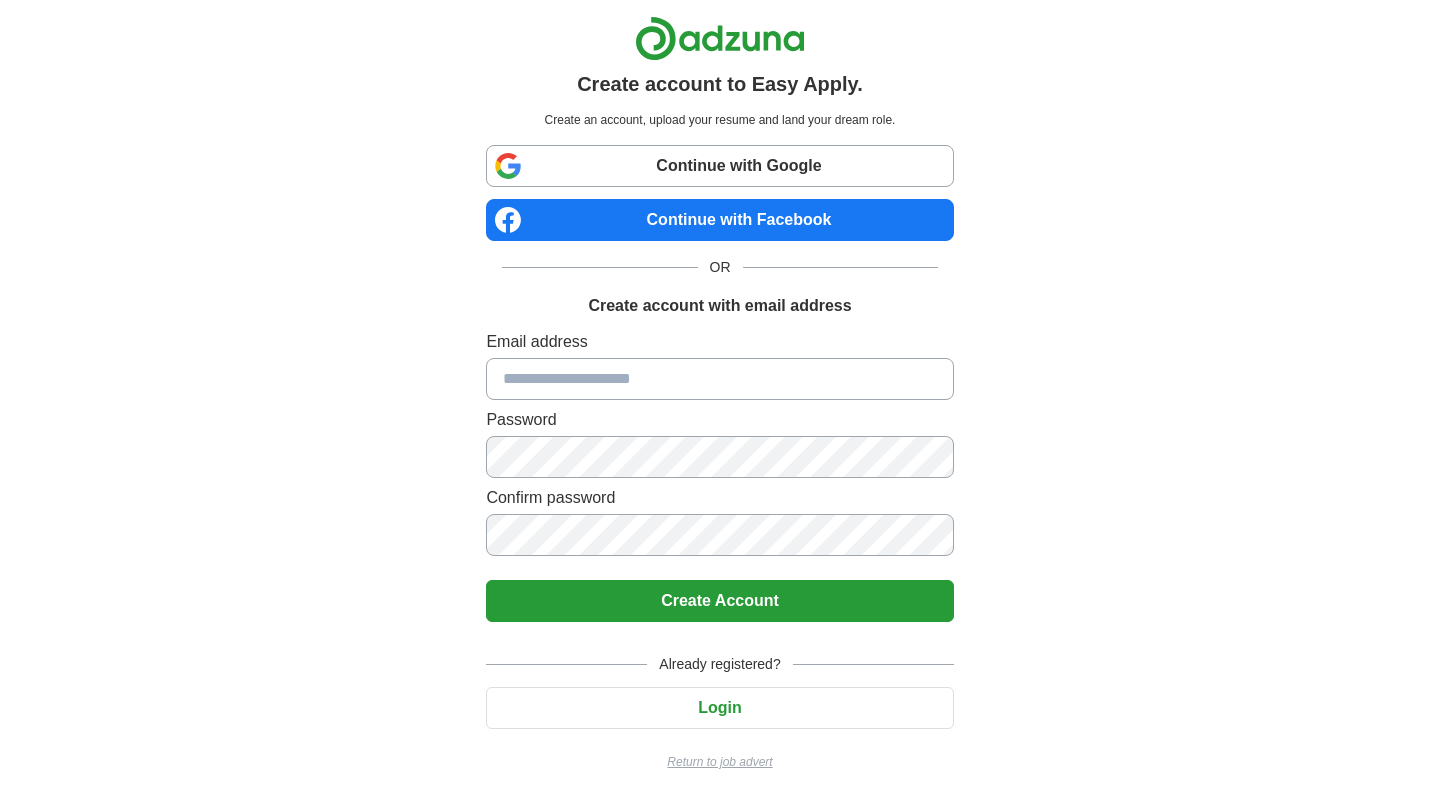 scroll, scrollTop: 0, scrollLeft: 0, axis: both 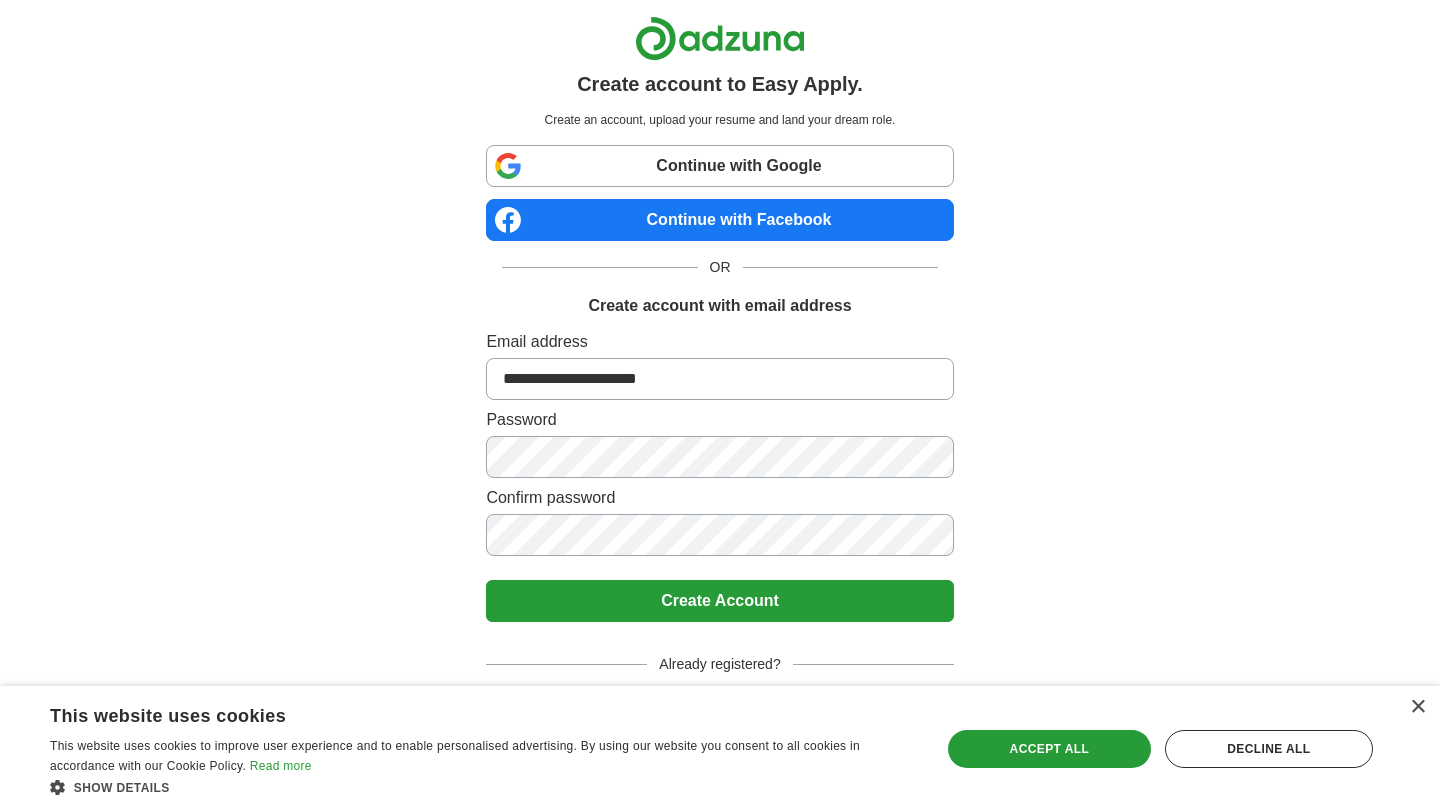 type on "**********" 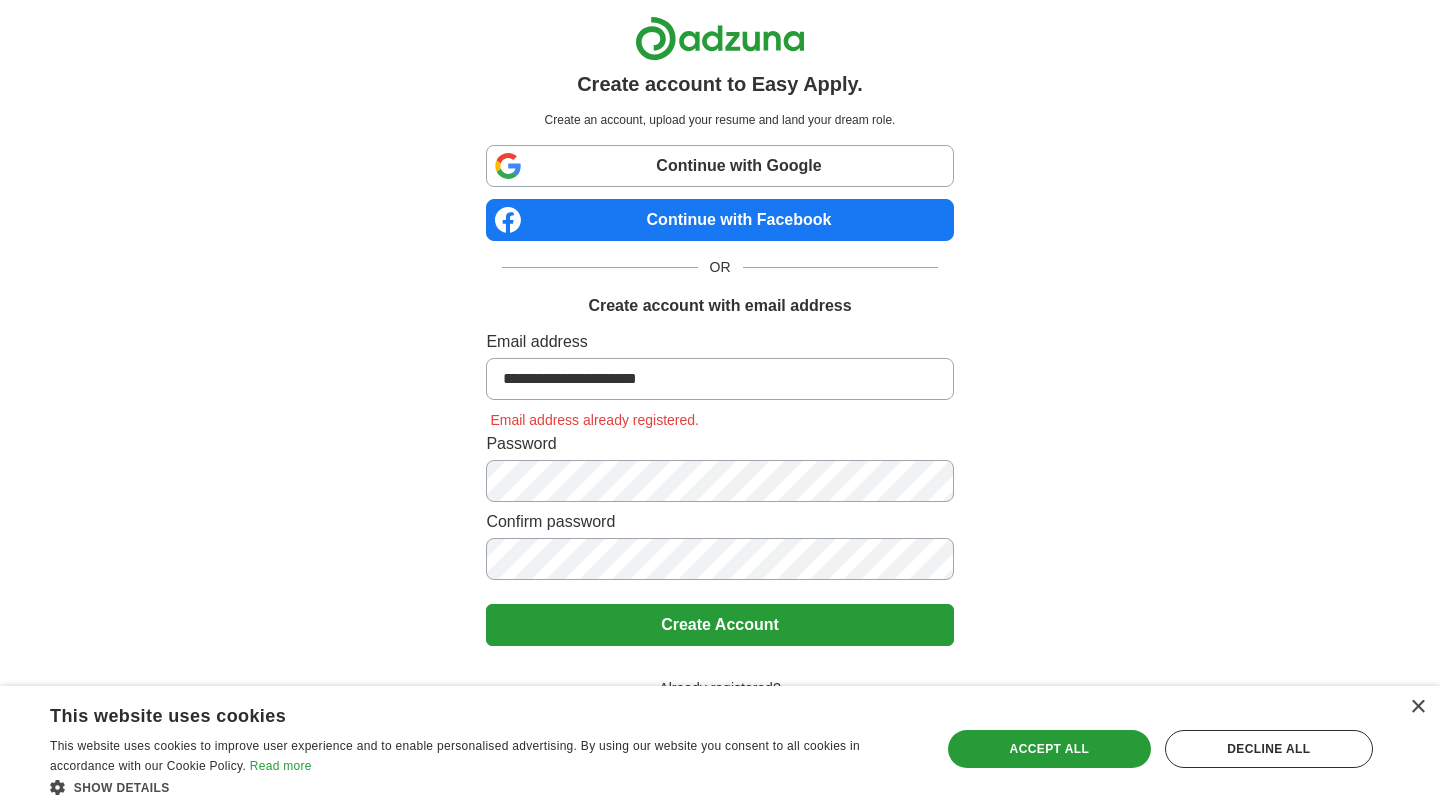 scroll, scrollTop: 15, scrollLeft: 0, axis: vertical 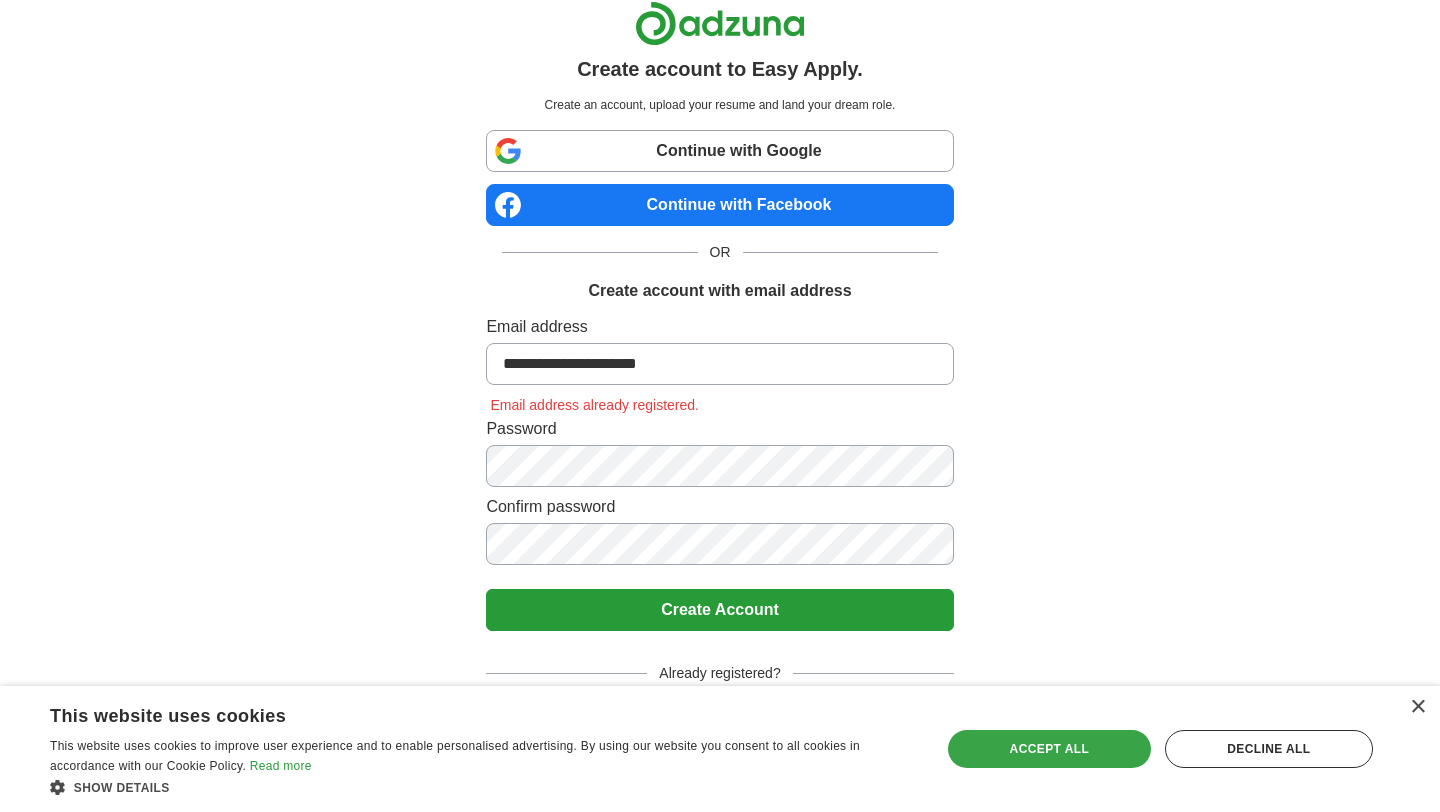 click on "Accept all" at bounding box center (1049, 749) 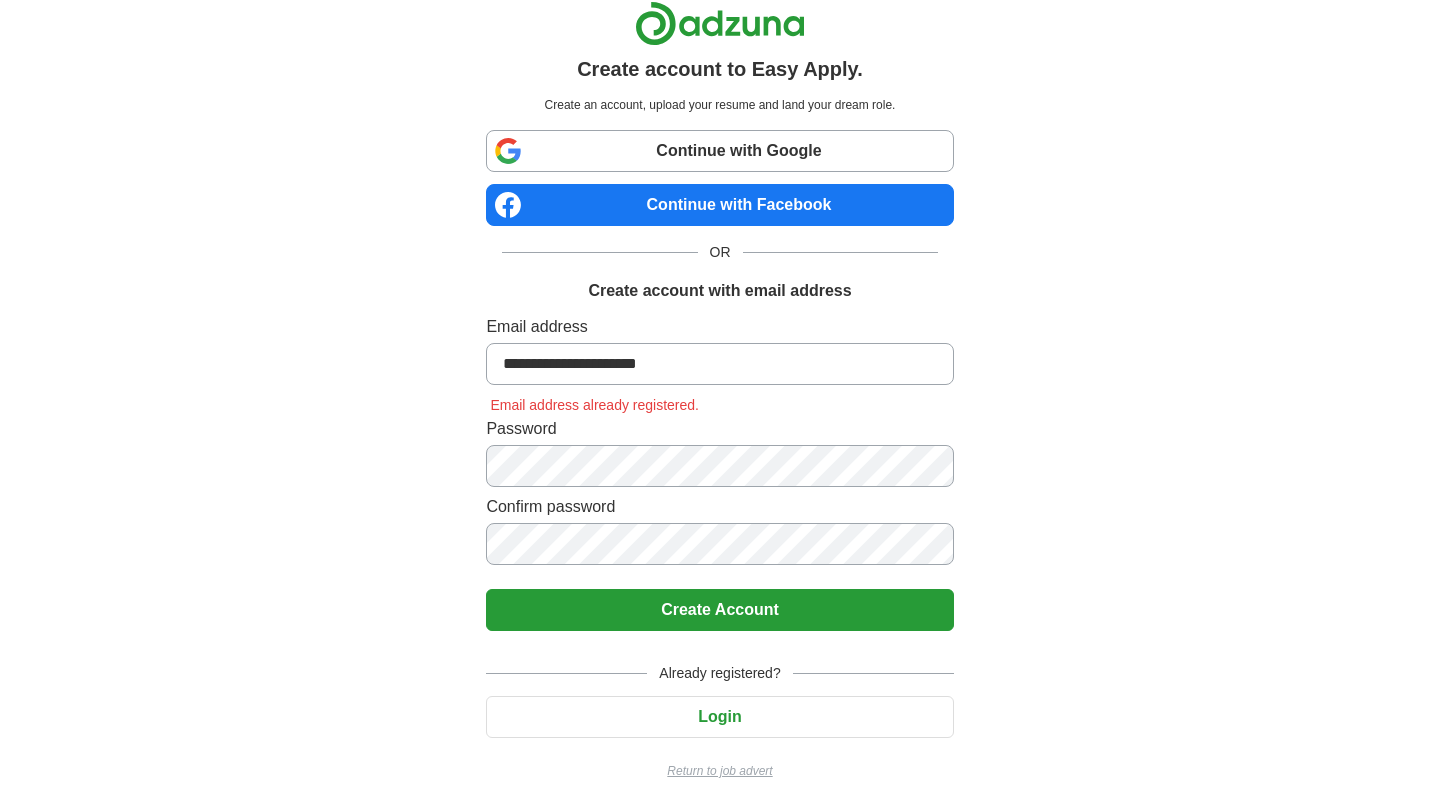 click on "Login" at bounding box center [719, 717] 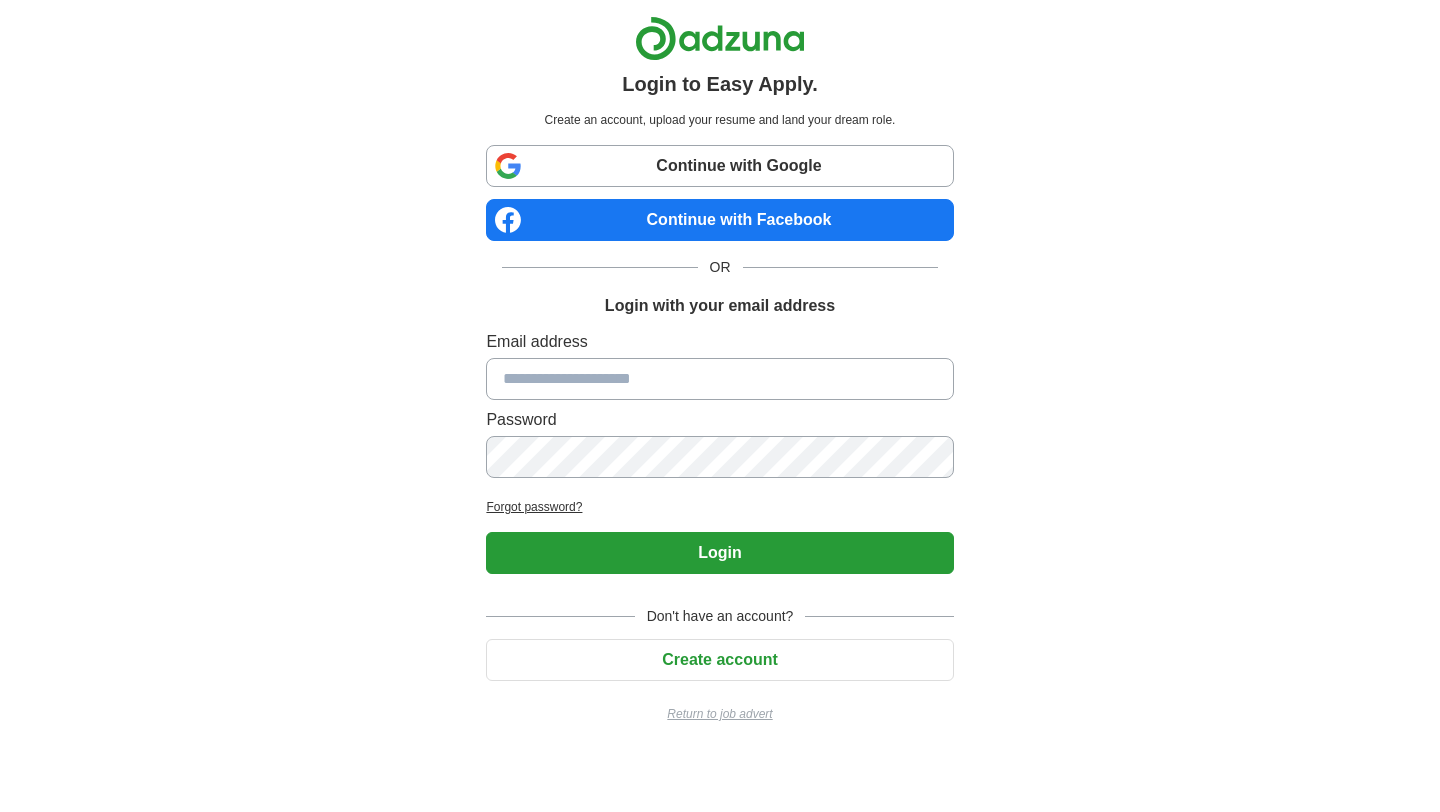scroll, scrollTop: 0, scrollLeft: 0, axis: both 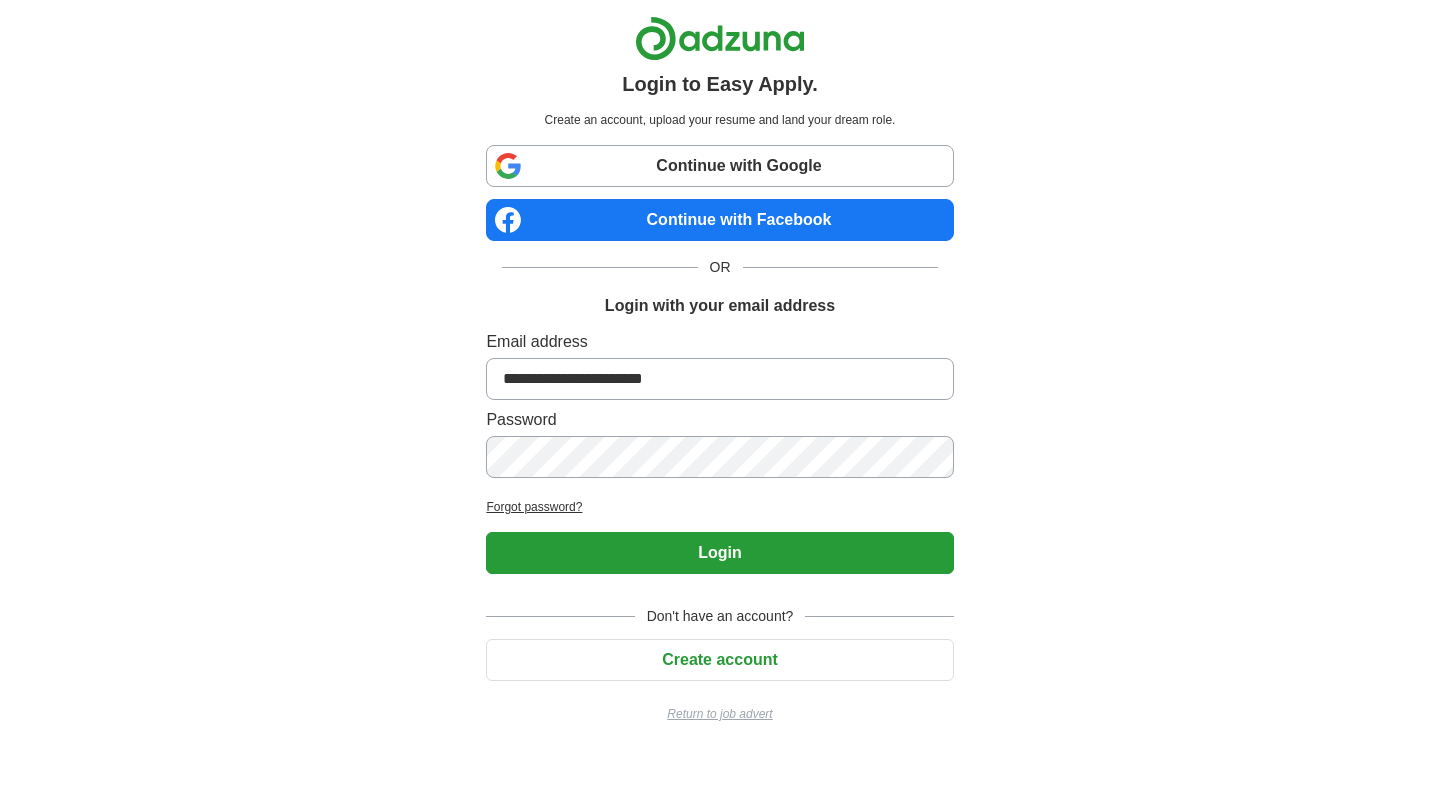 type on "**********" 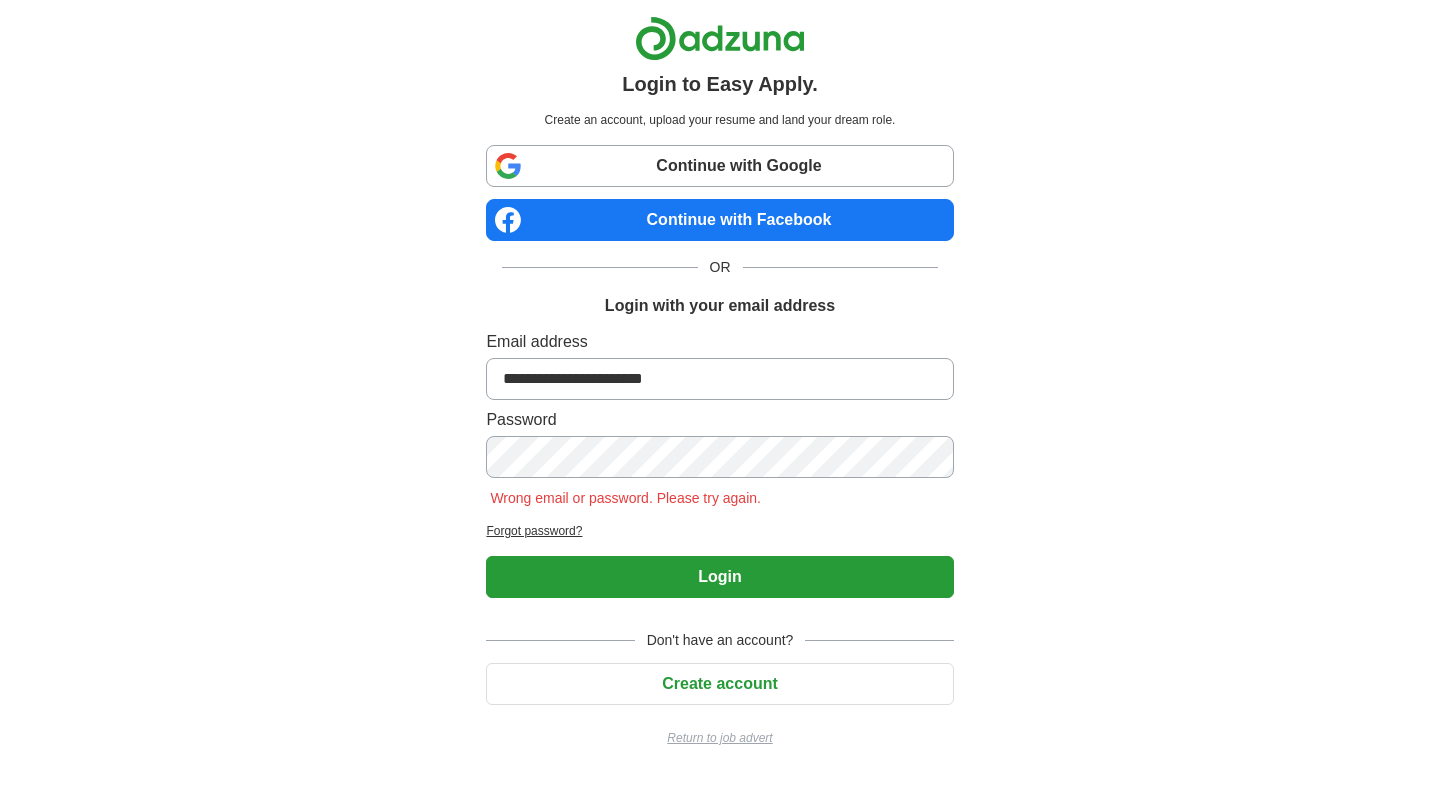click on "Login" at bounding box center [719, 577] 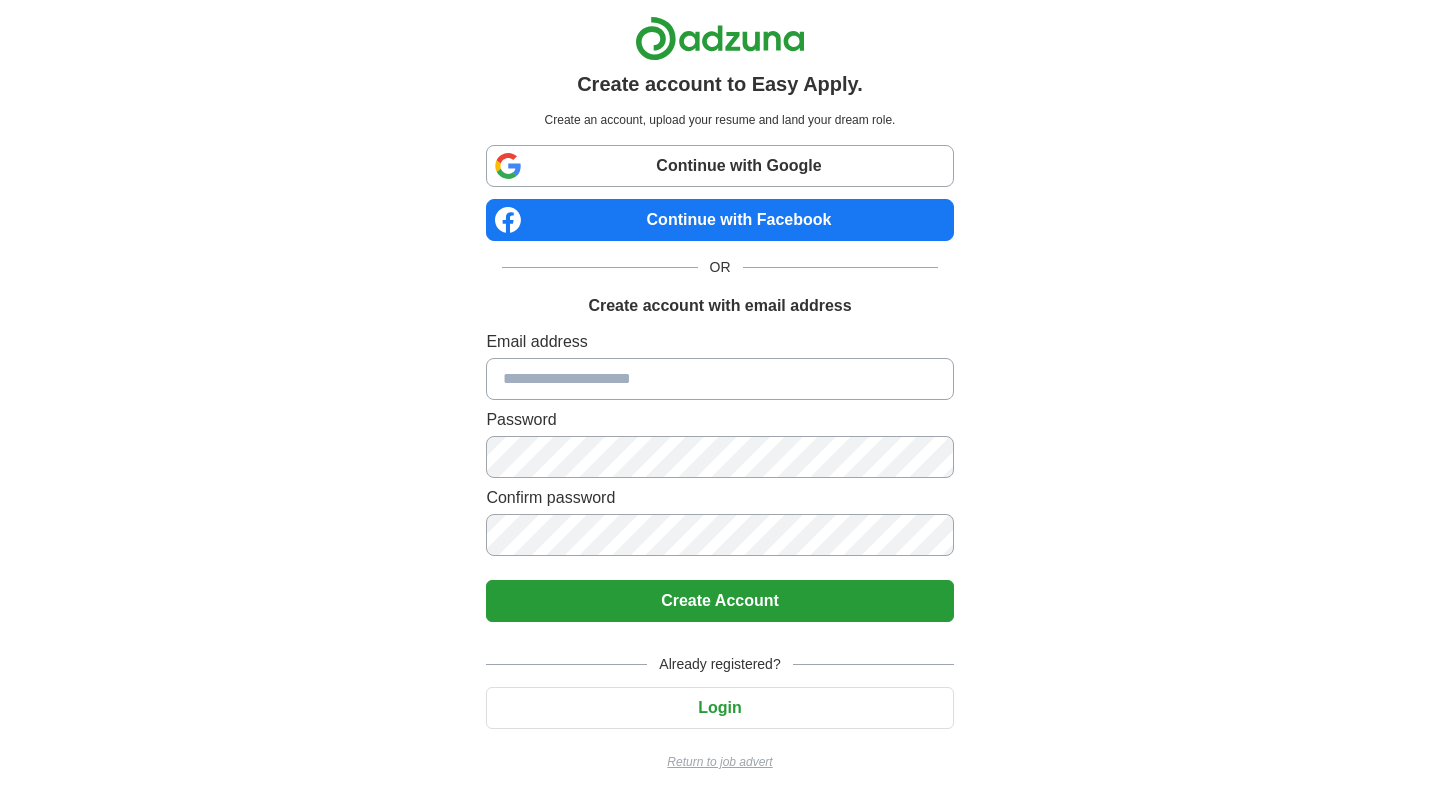 scroll, scrollTop: 0, scrollLeft: 0, axis: both 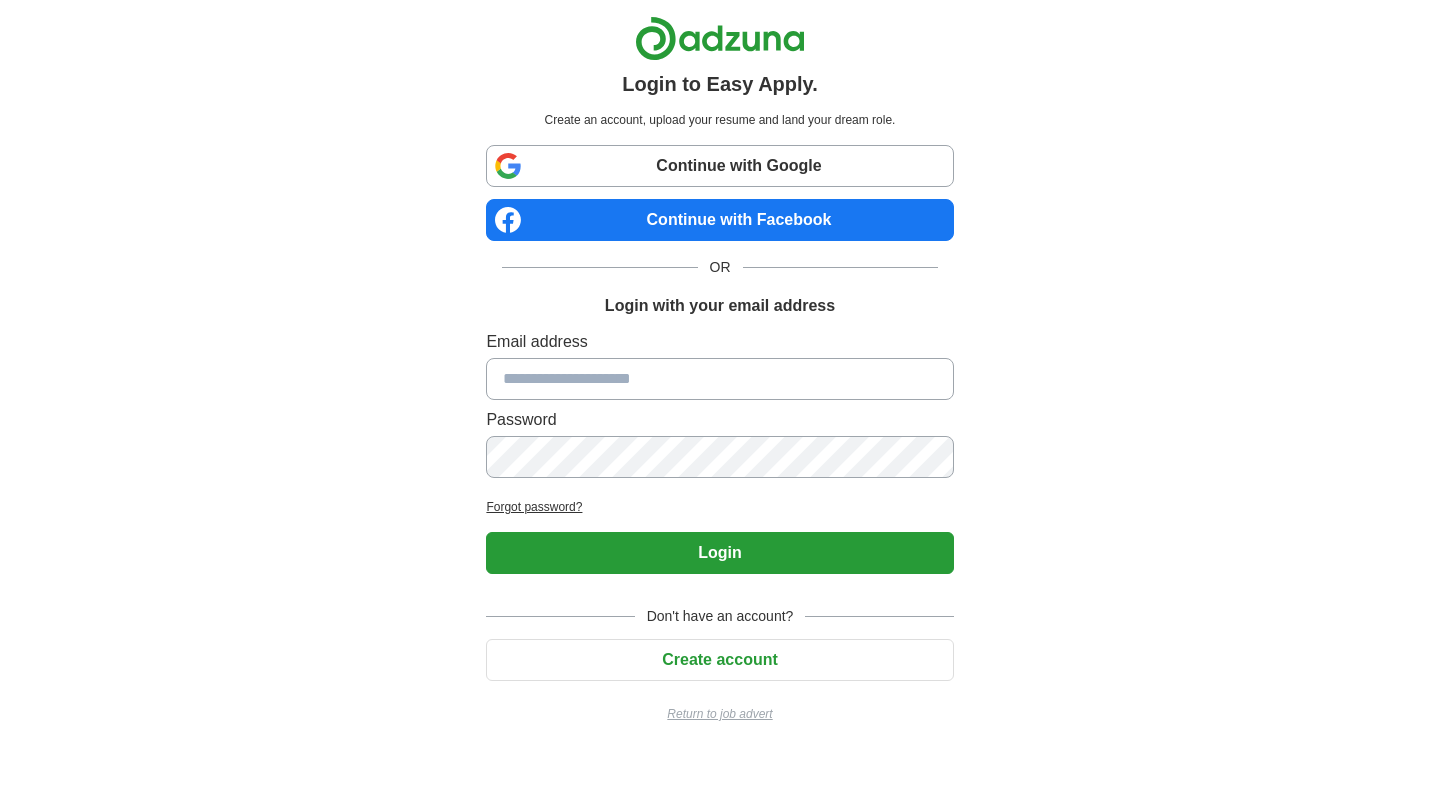 click at bounding box center [719, 379] 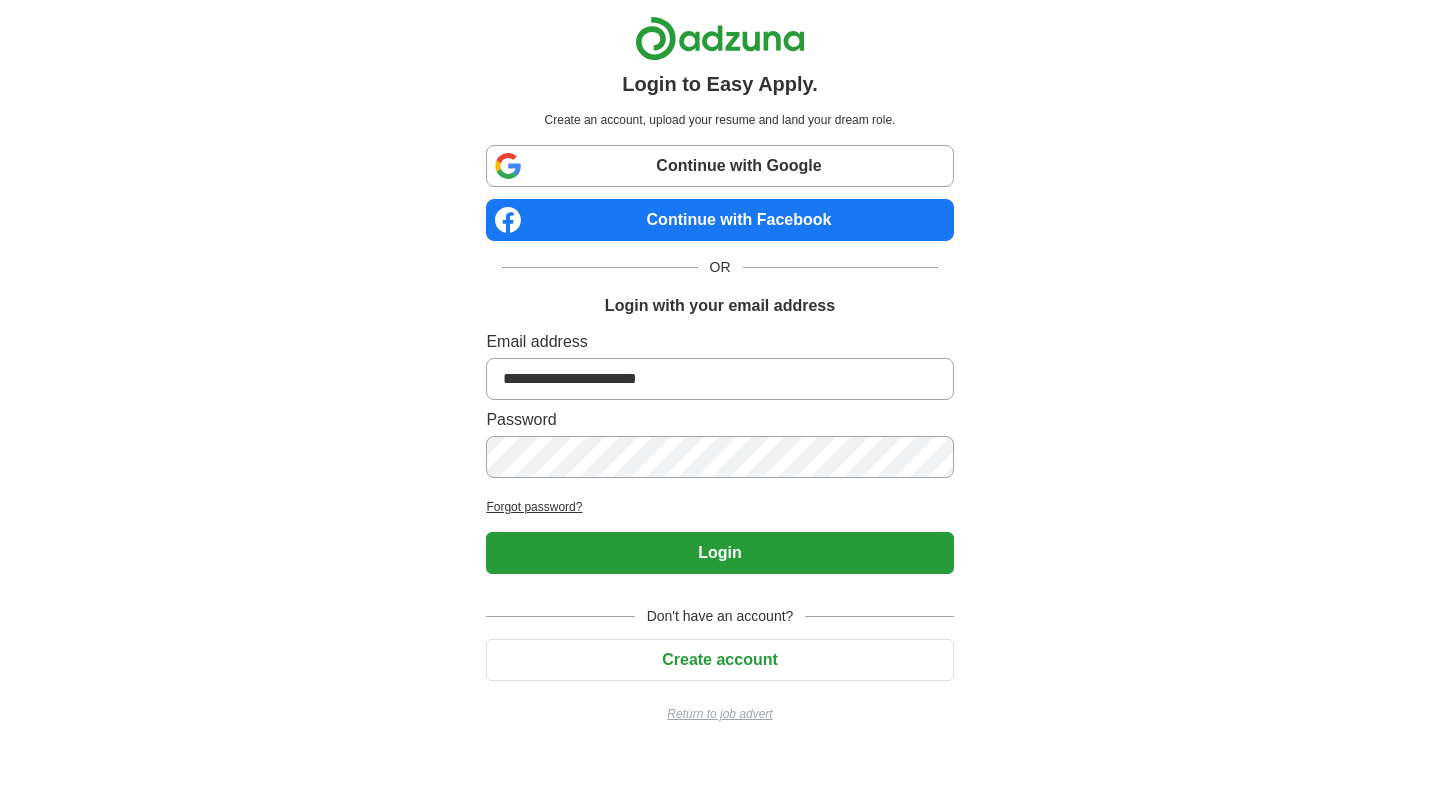 type on "**********" 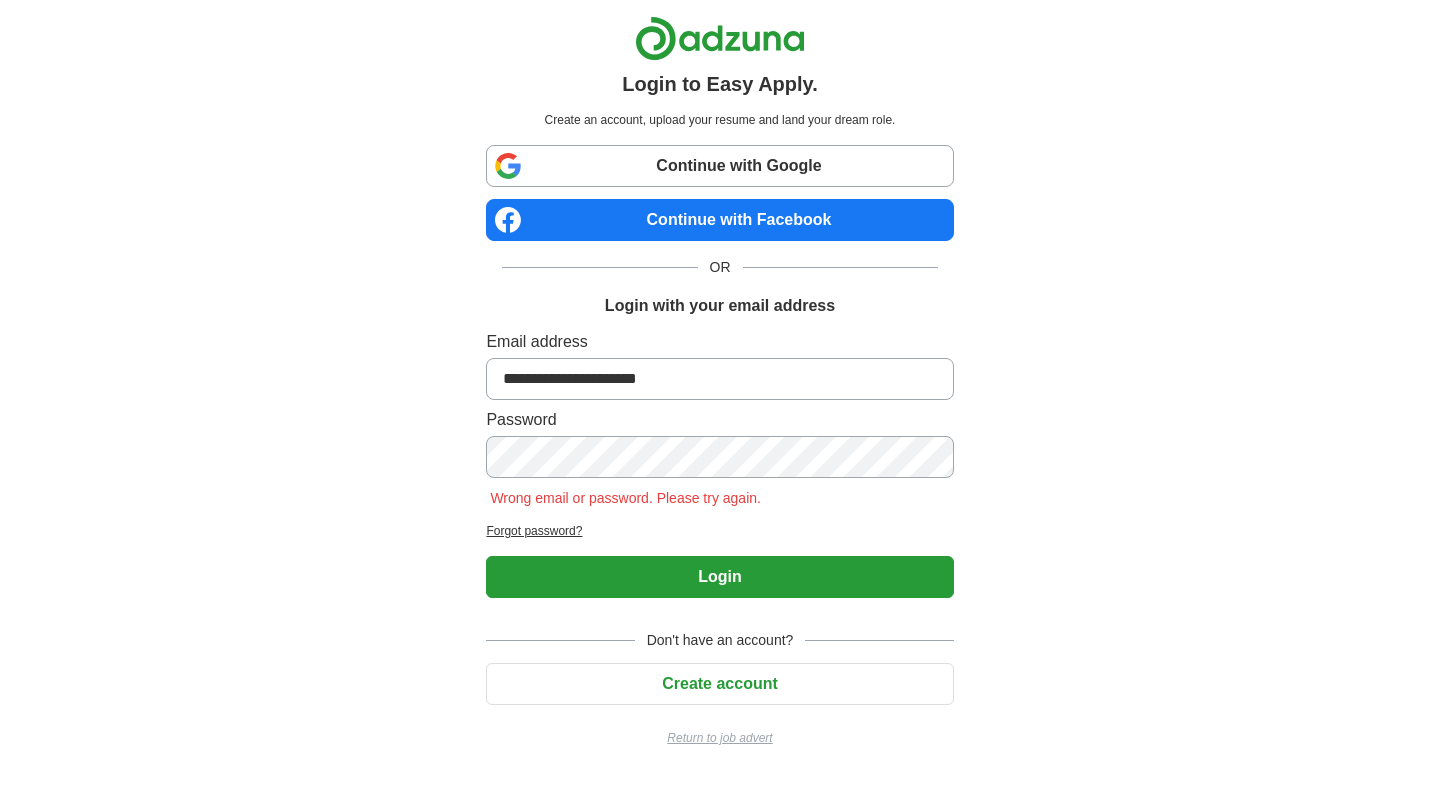 click on "Login" at bounding box center (719, 577) 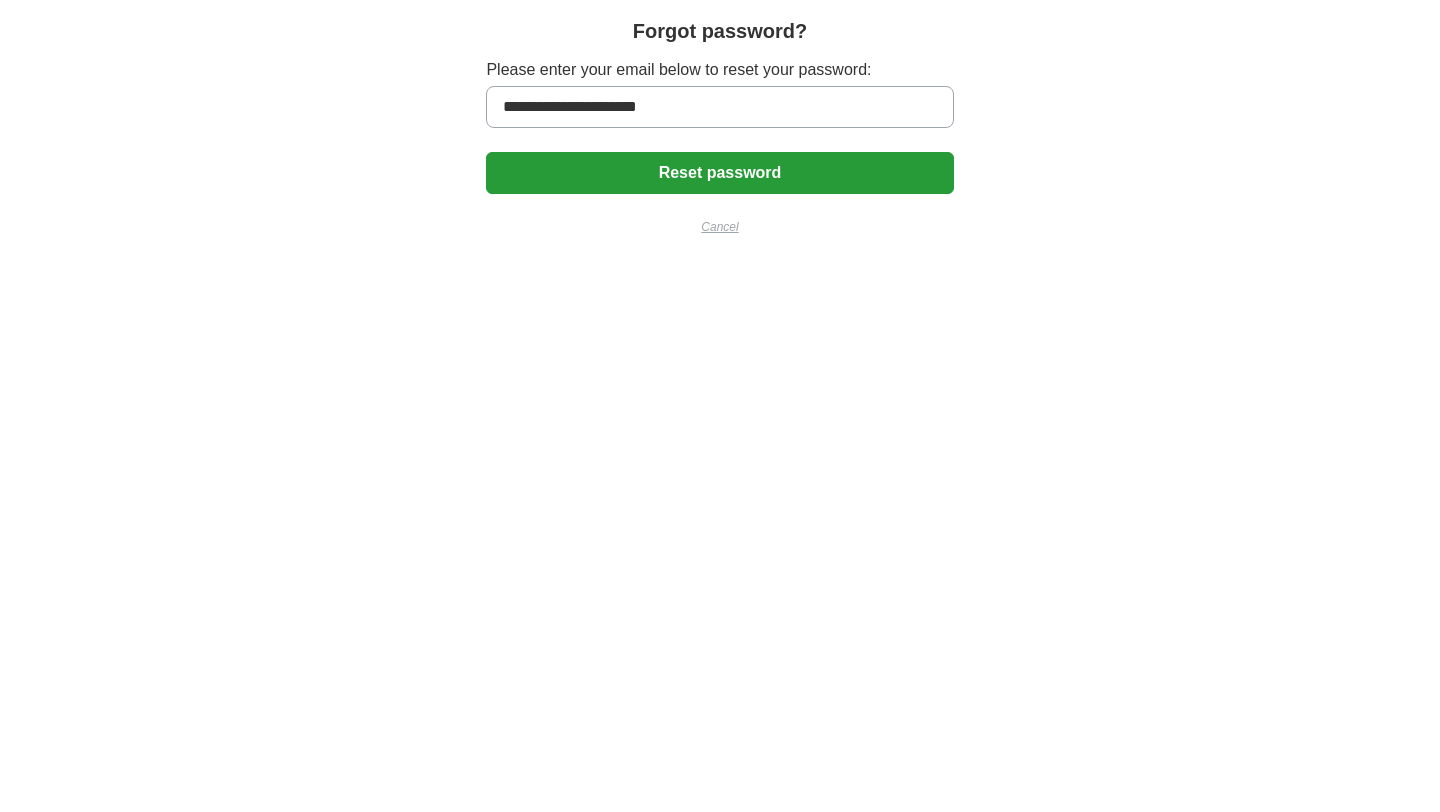 click on "Reset password" at bounding box center (719, 173) 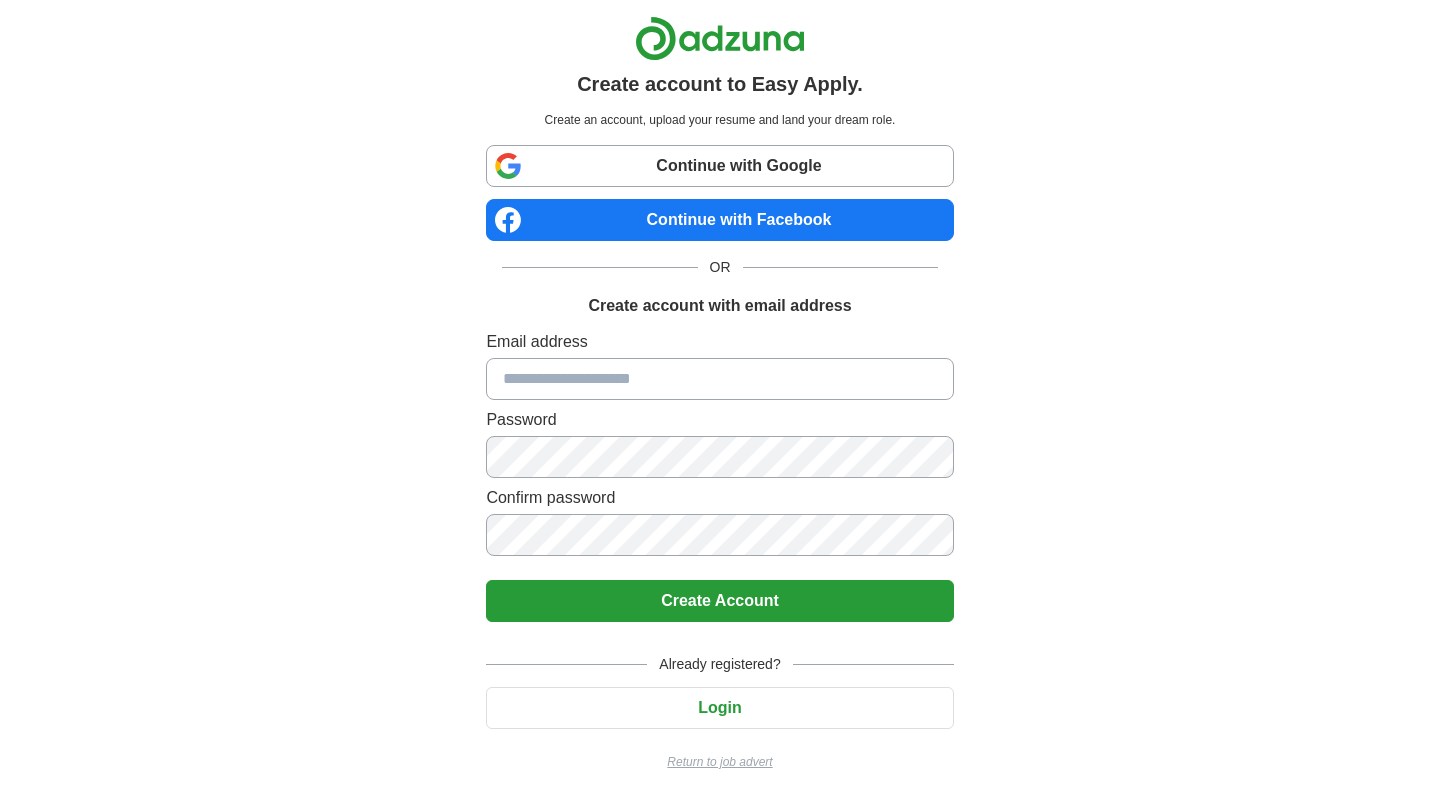 scroll, scrollTop: 0, scrollLeft: 0, axis: both 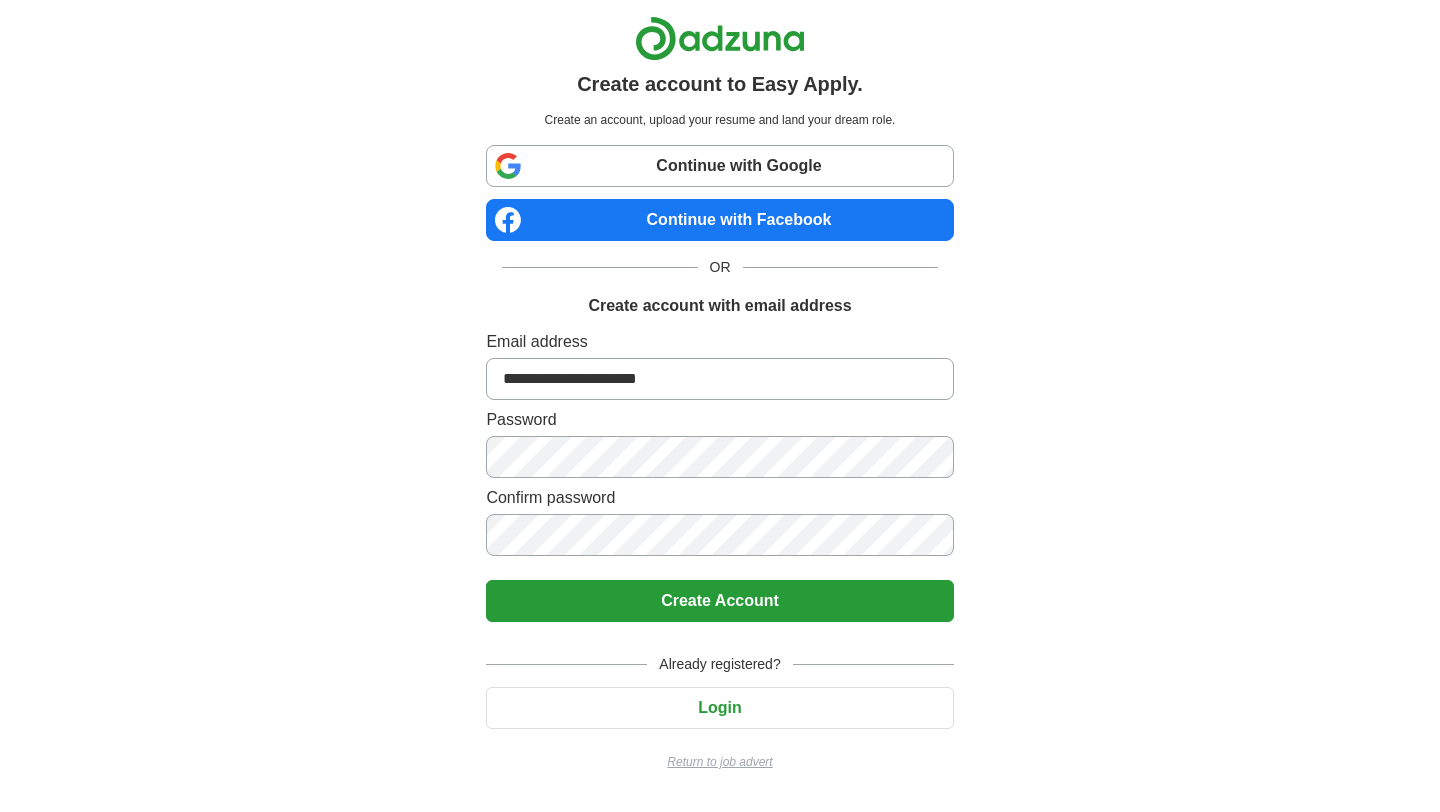 type on "**********" 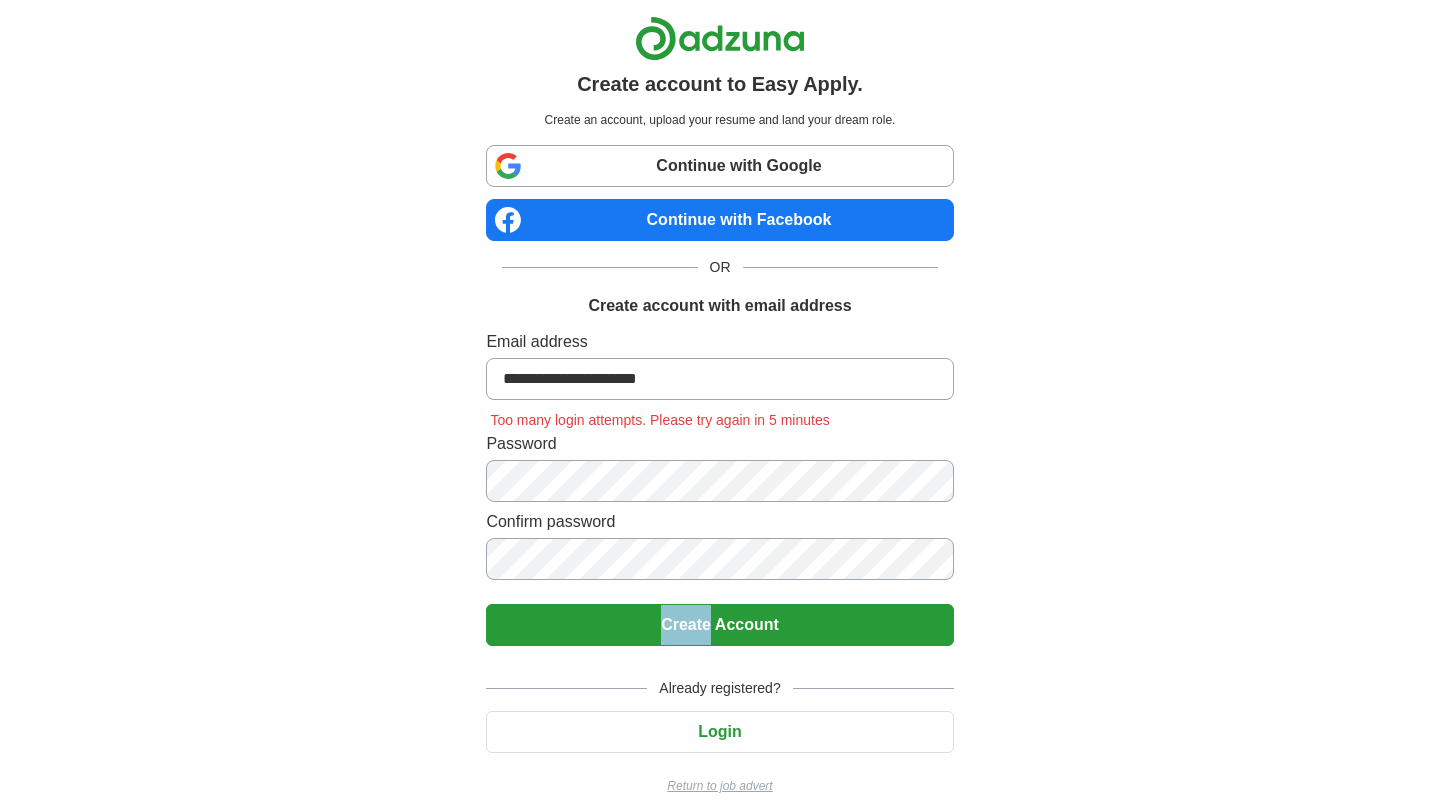 click on "**********" at bounding box center (719, 488) 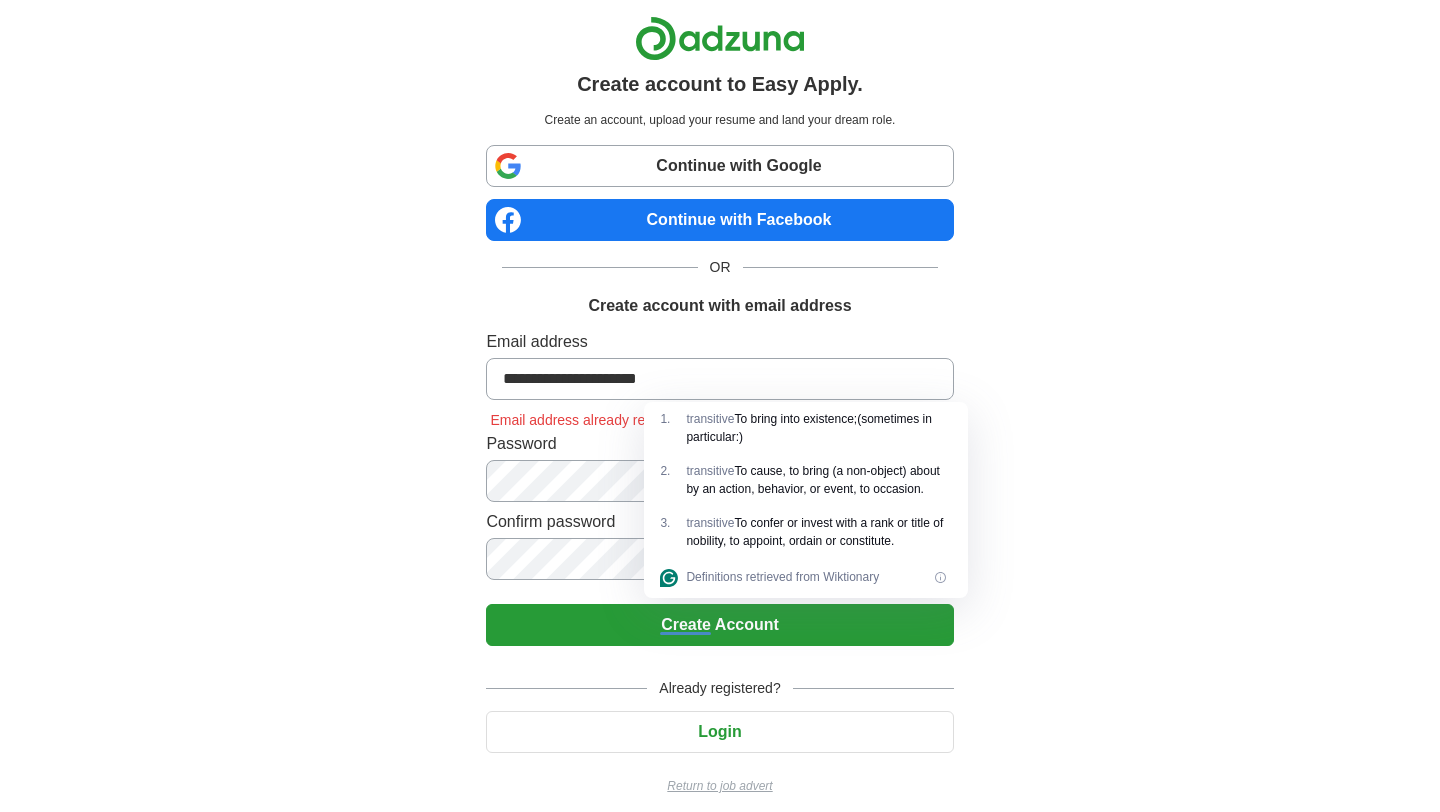 click on "**********" at bounding box center (720, 413) 